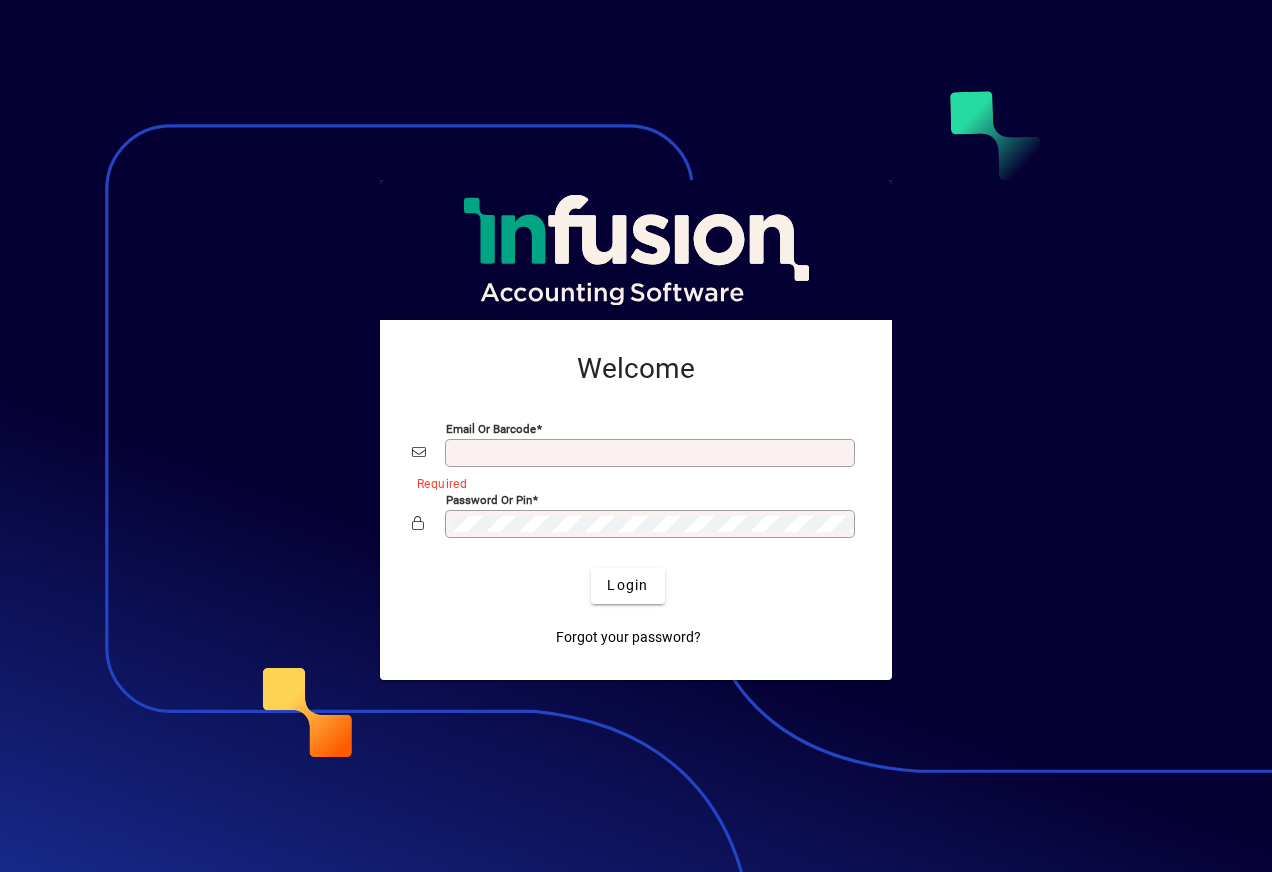 scroll, scrollTop: 0, scrollLeft: 0, axis: both 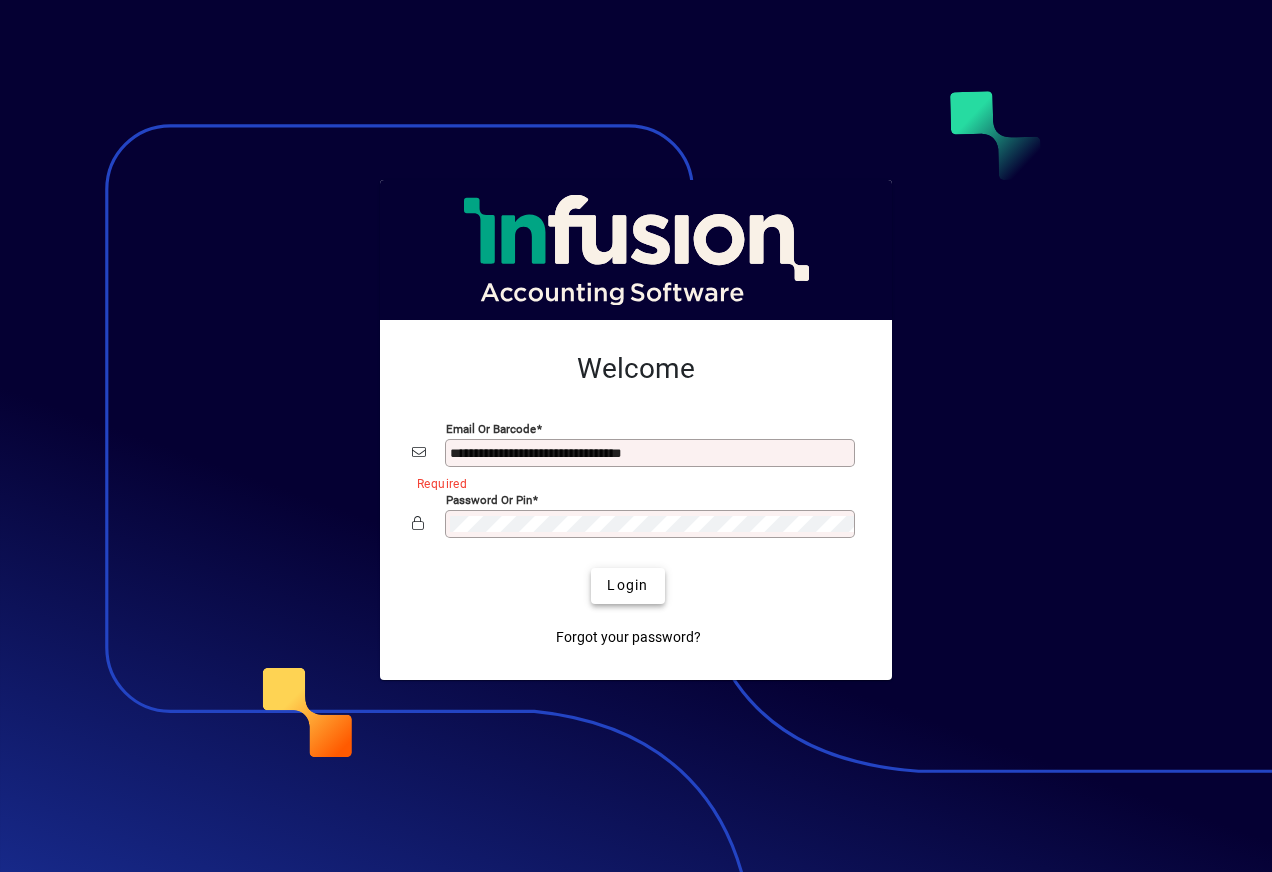 click on "Login" 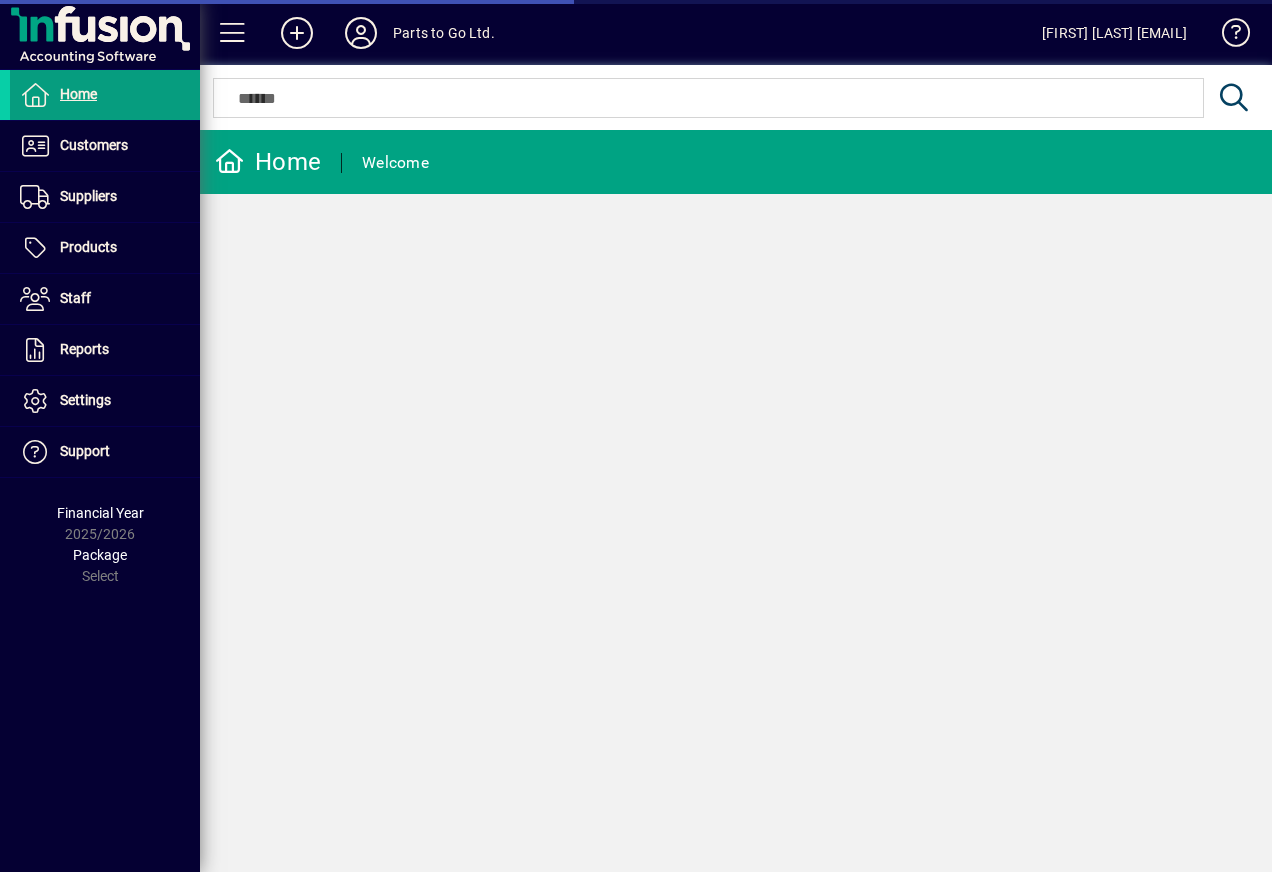 scroll, scrollTop: 0, scrollLeft: 0, axis: both 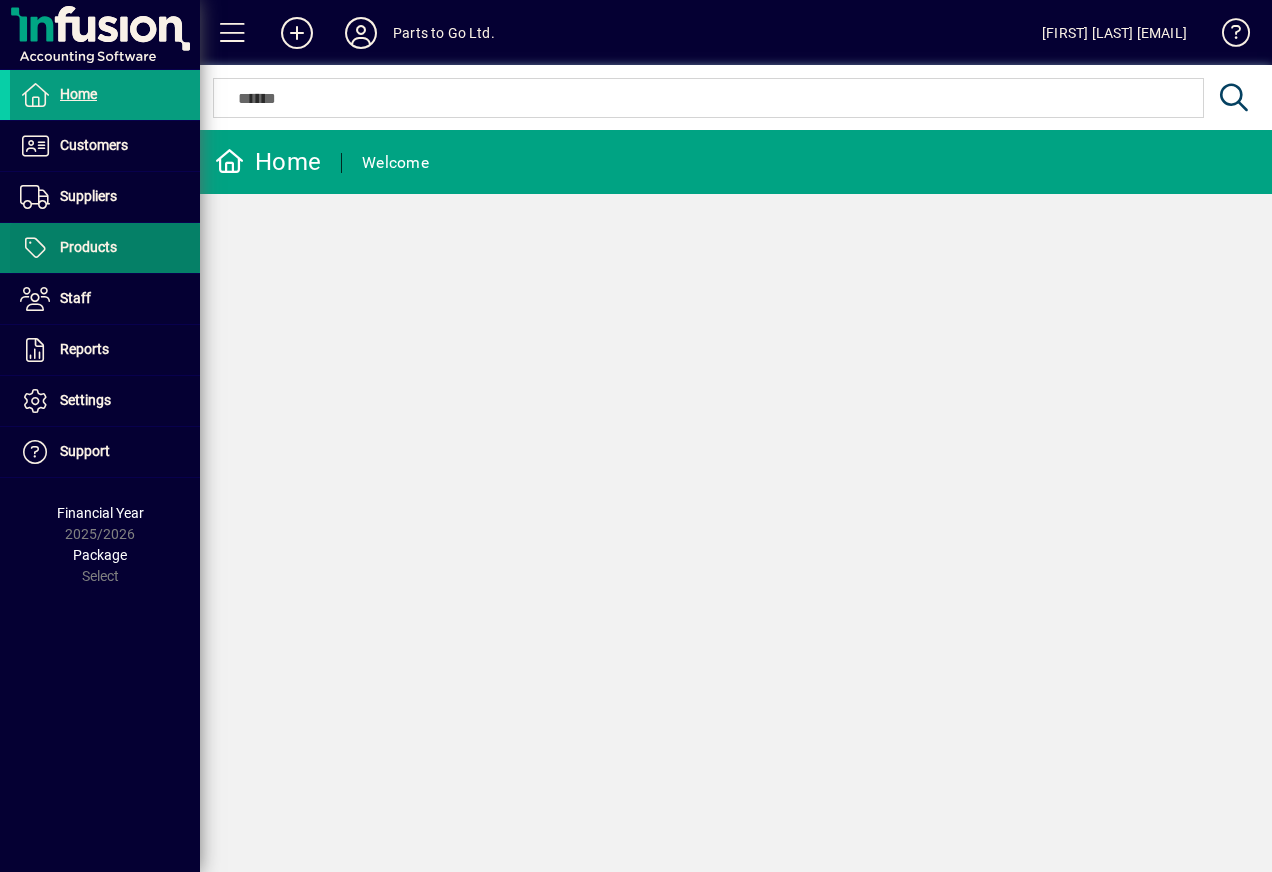 drag, startPoint x: 125, startPoint y: 258, endPoint x: 158, endPoint y: 262, distance: 33.24154 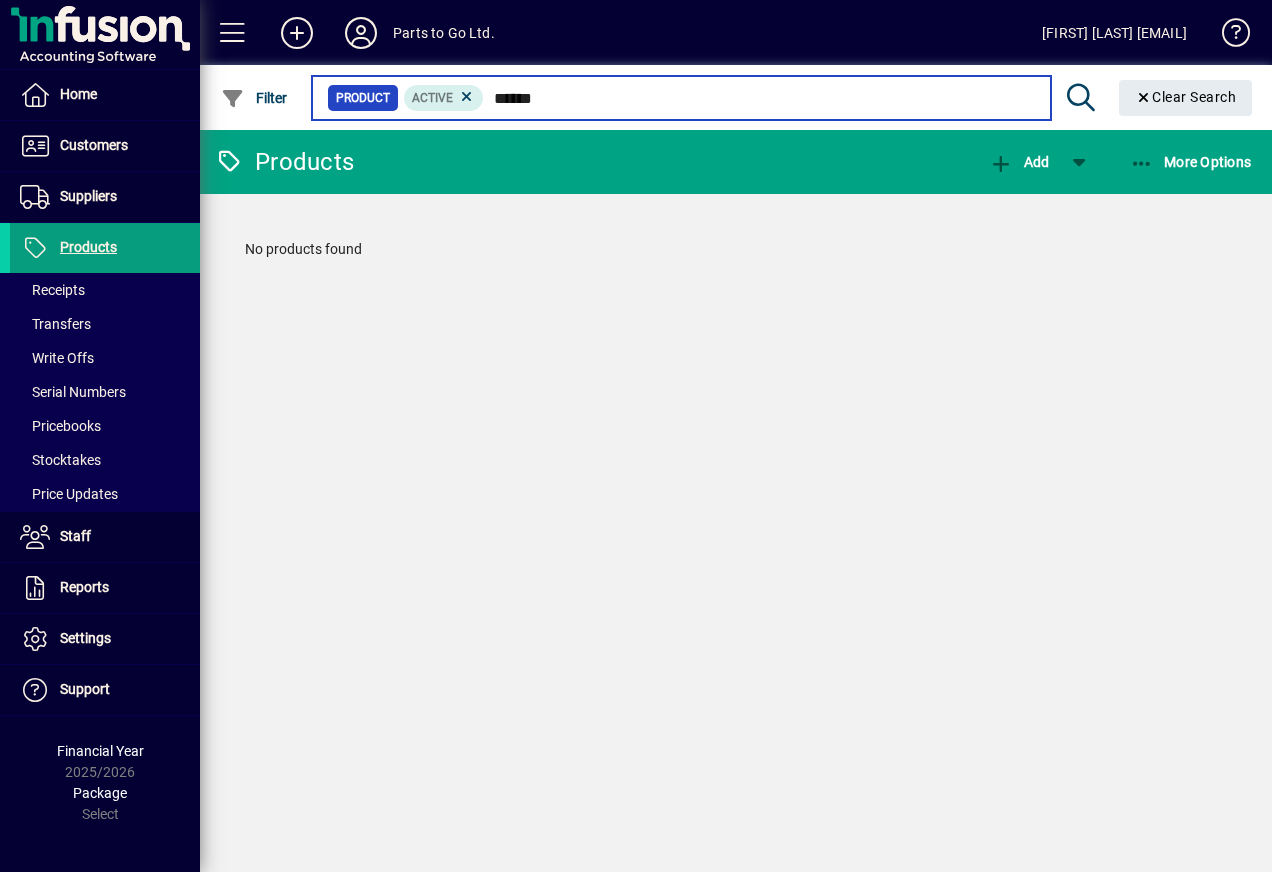 type on "******" 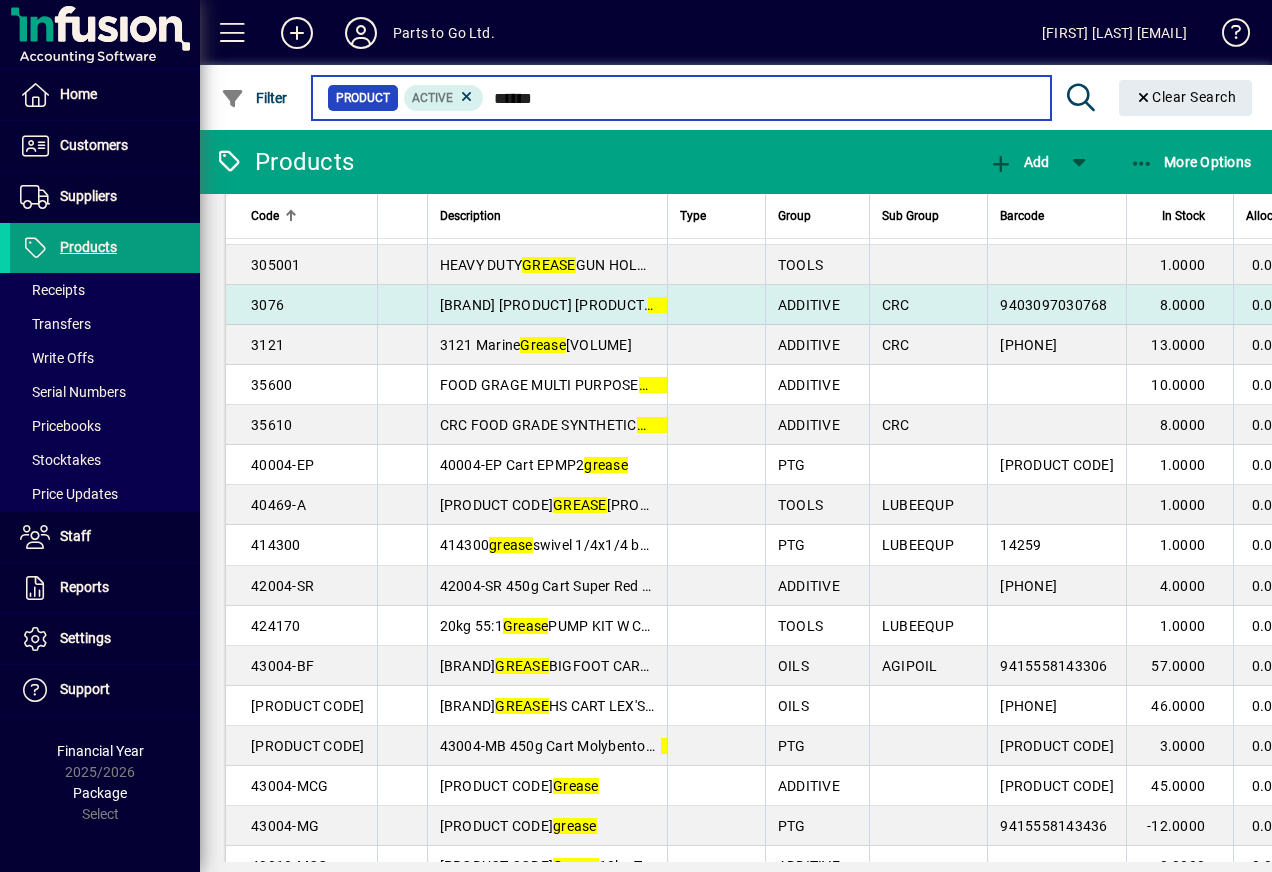 scroll, scrollTop: 900, scrollLeft: 0, axis: vertical 